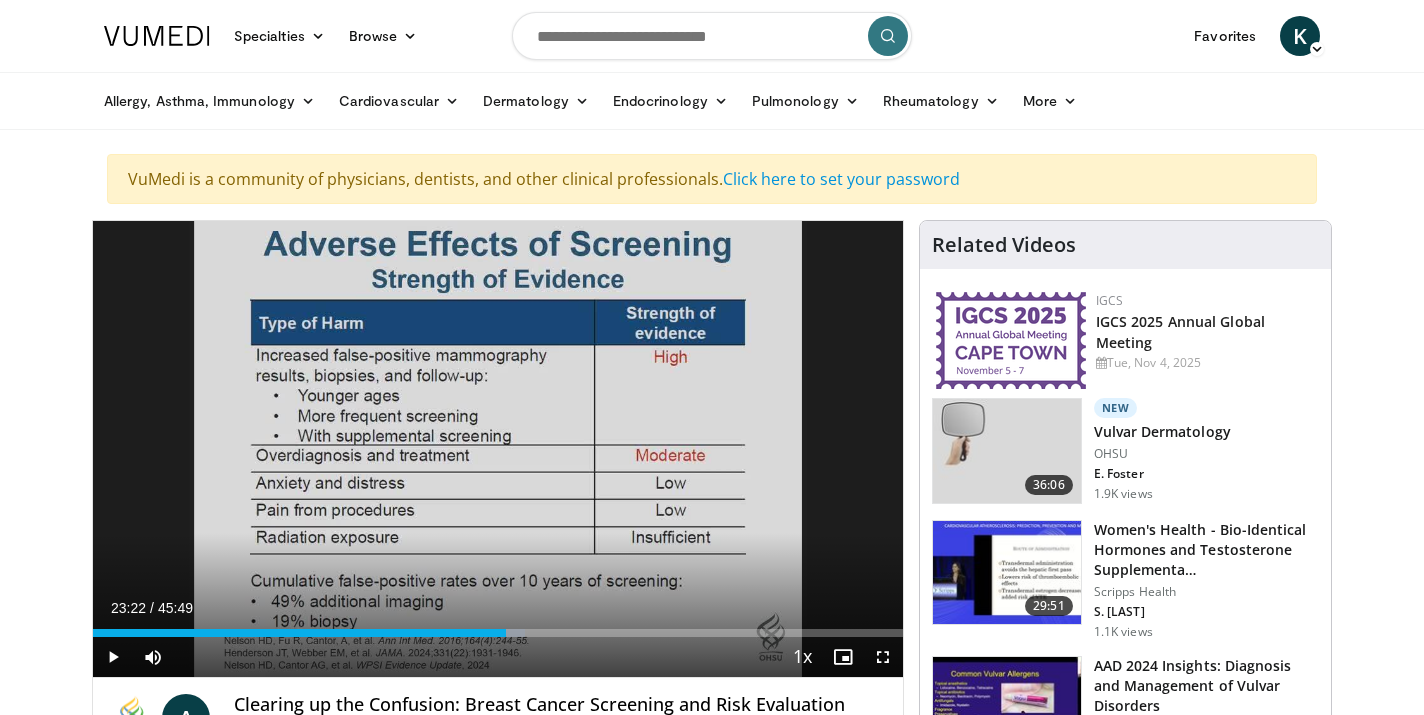 scroll, scrollTop: 120, scrollLeft: 0, axis: vertical 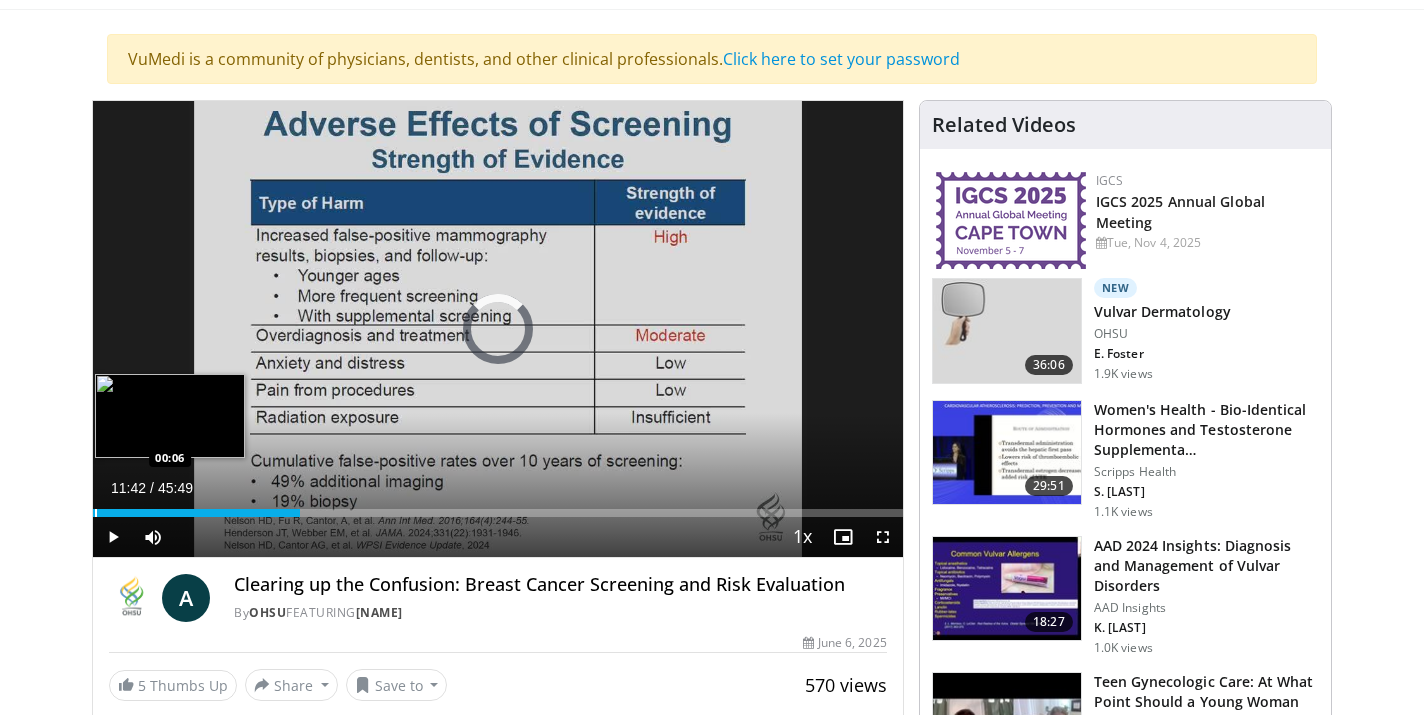 drag, startPoint x: 511, startPoint y: 510, endPoint x: 95, endPoint y: 512, distance: 416.00482 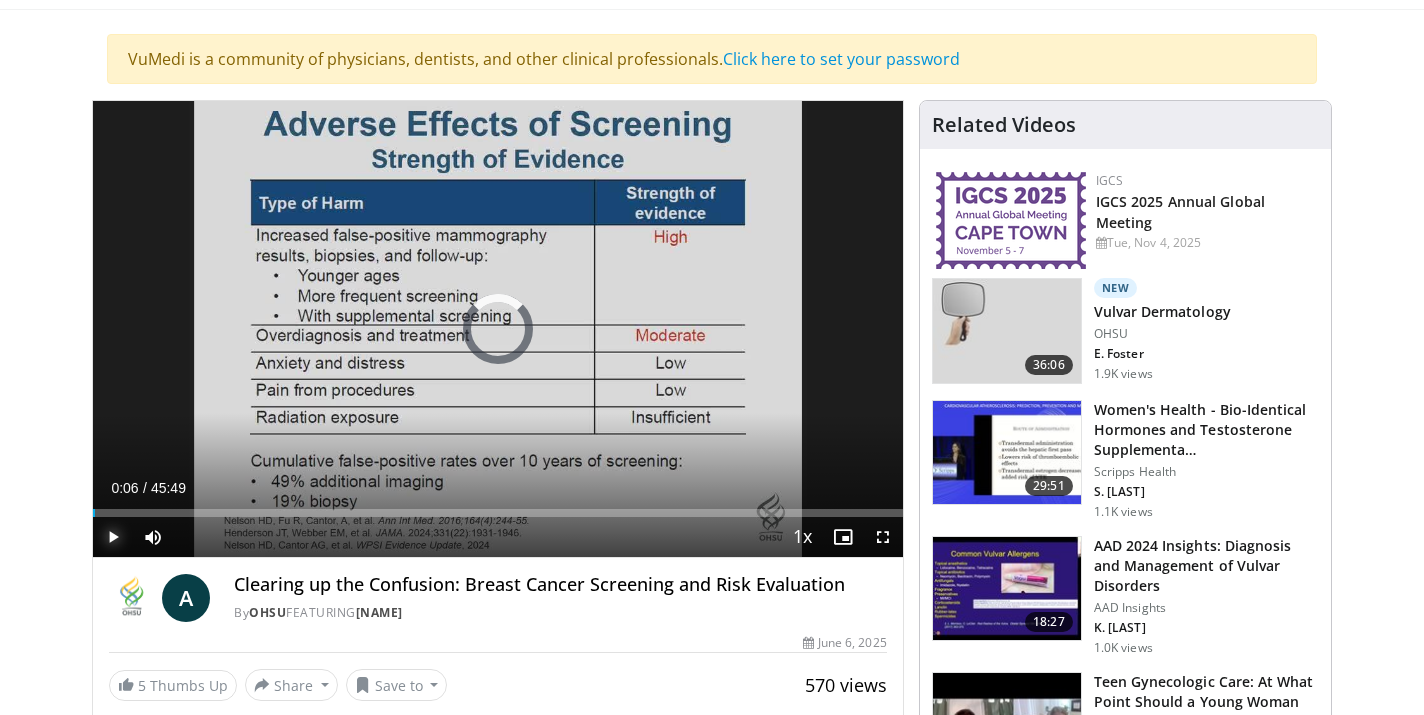 click at bounding box center (113, 537) 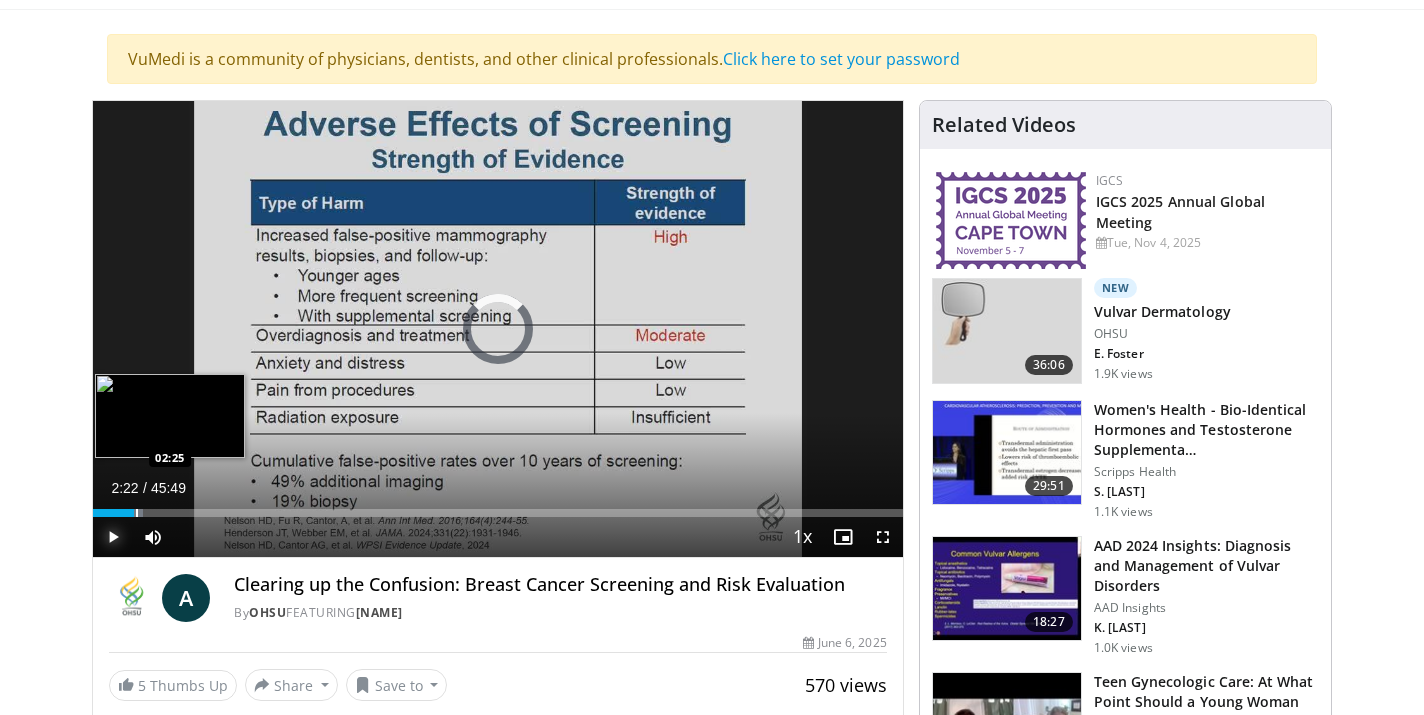 drag, startPoint x: 93, startPoint y: 515, endPoint x: 135, endPoint y: 516, distance: 42.0119 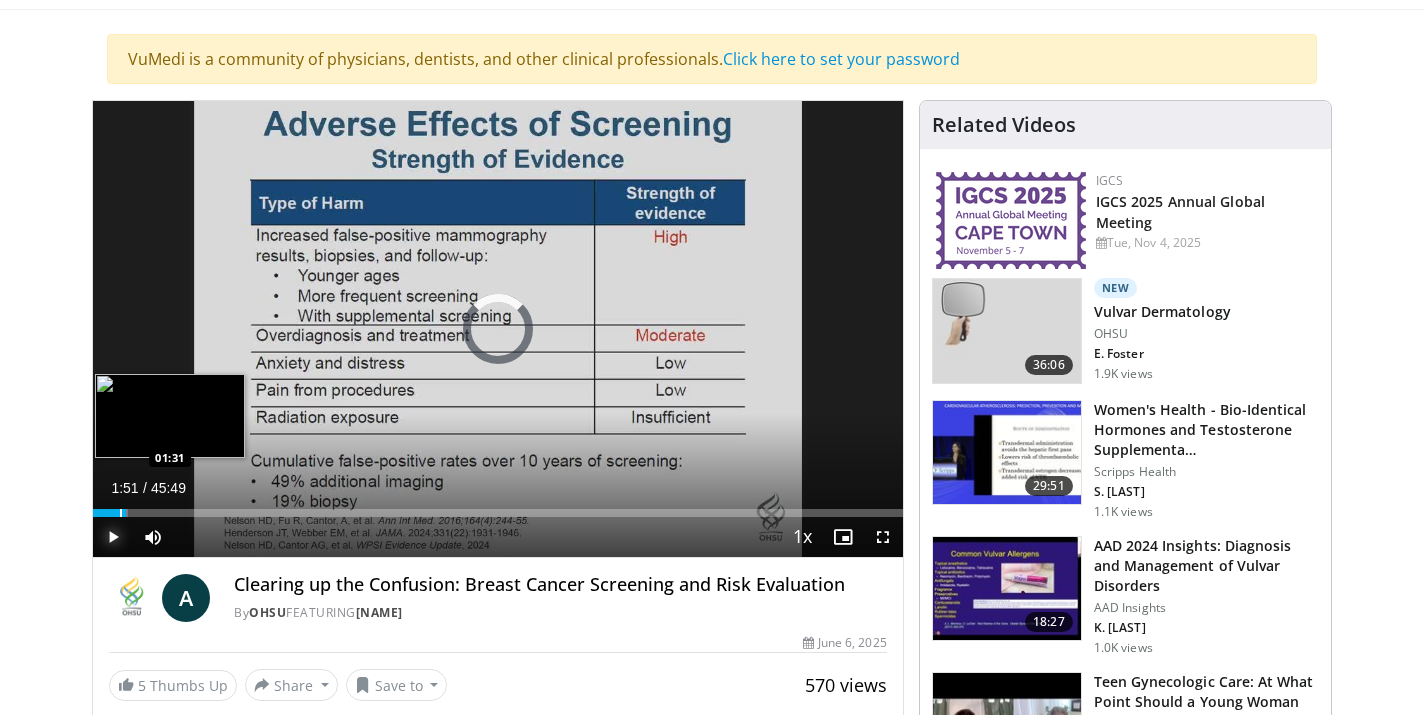 drag, startPoint x: 141, startPoint y: 514, endPoint x: 120, endPoint y: 515, distance: 21.023796 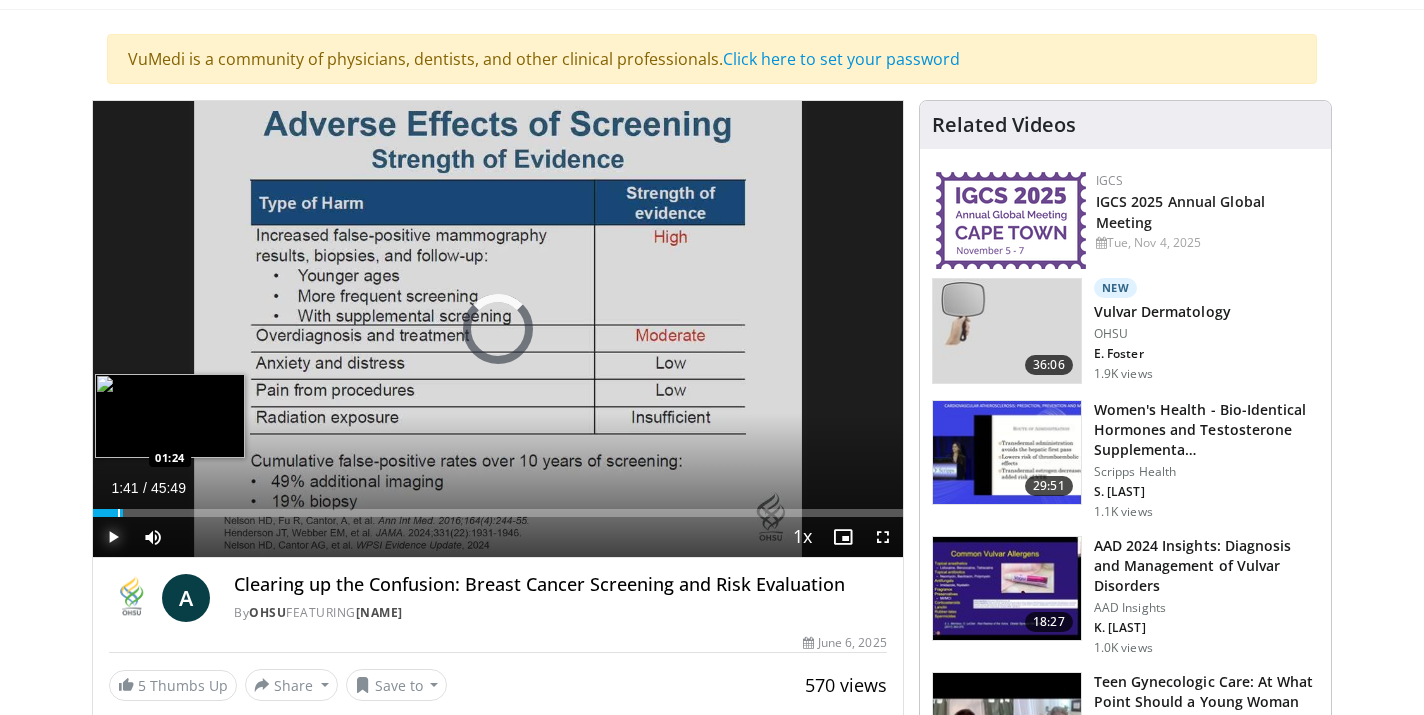 click at bounding box center [119, 513] 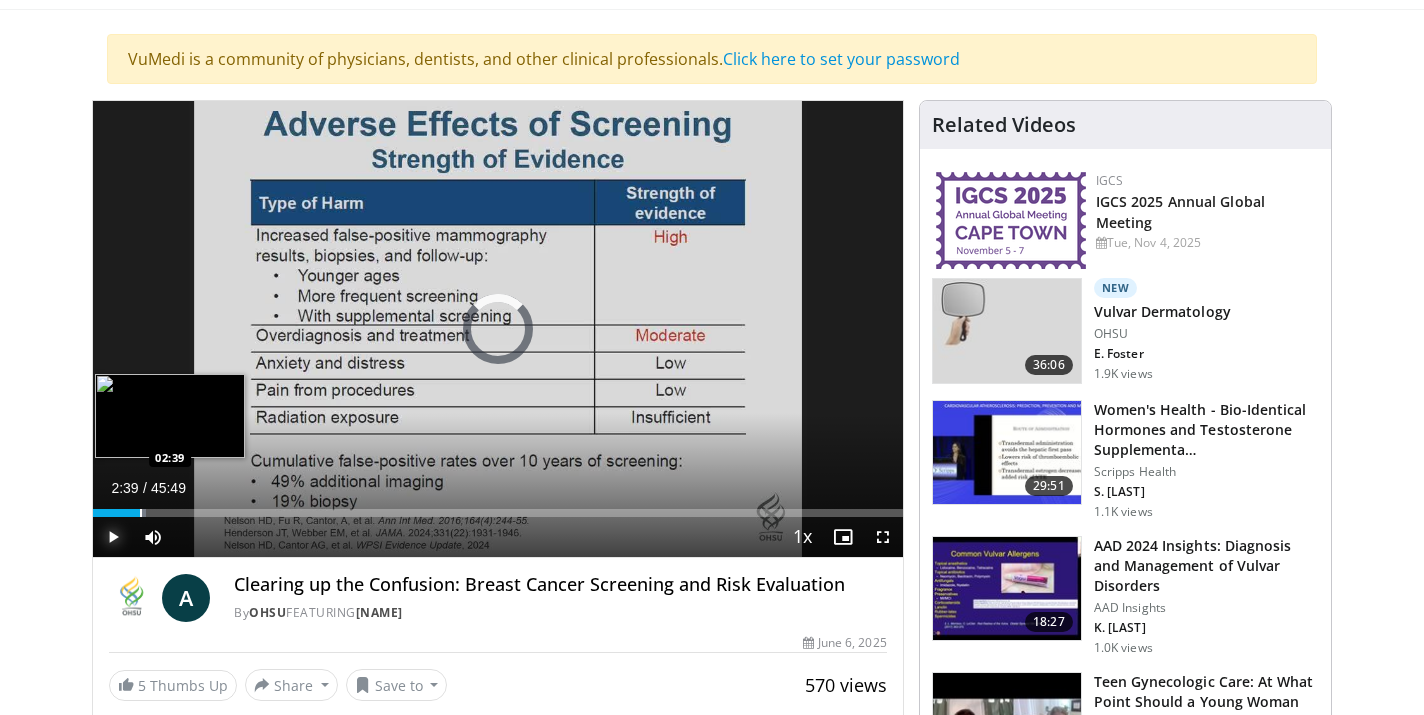 drag, startPoint x: 122, startPoint y: 512, endPoint x: 140, endPoint y: 513, distance: 18.027756 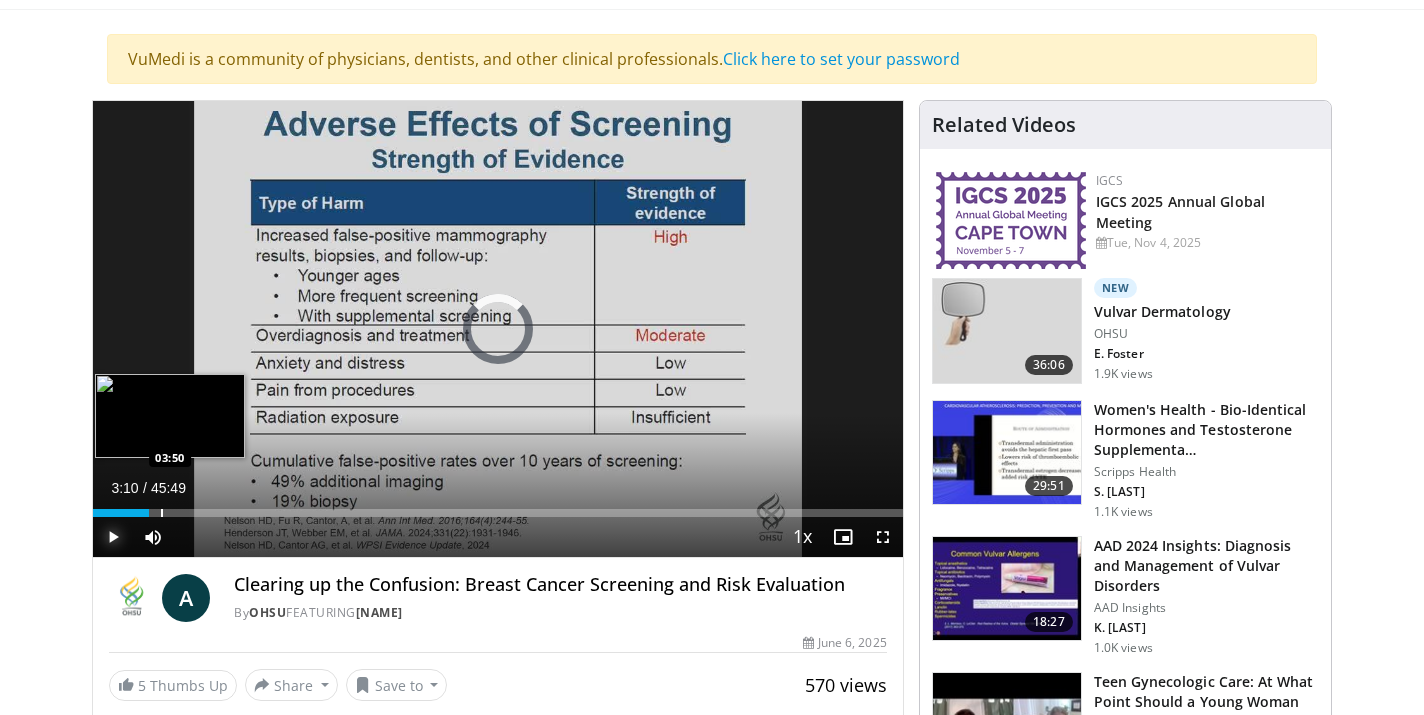 drag, startPoint x: 149, startPoint y: 512, endPoint x: 160, endPoint y: 513, distance: 11.045361 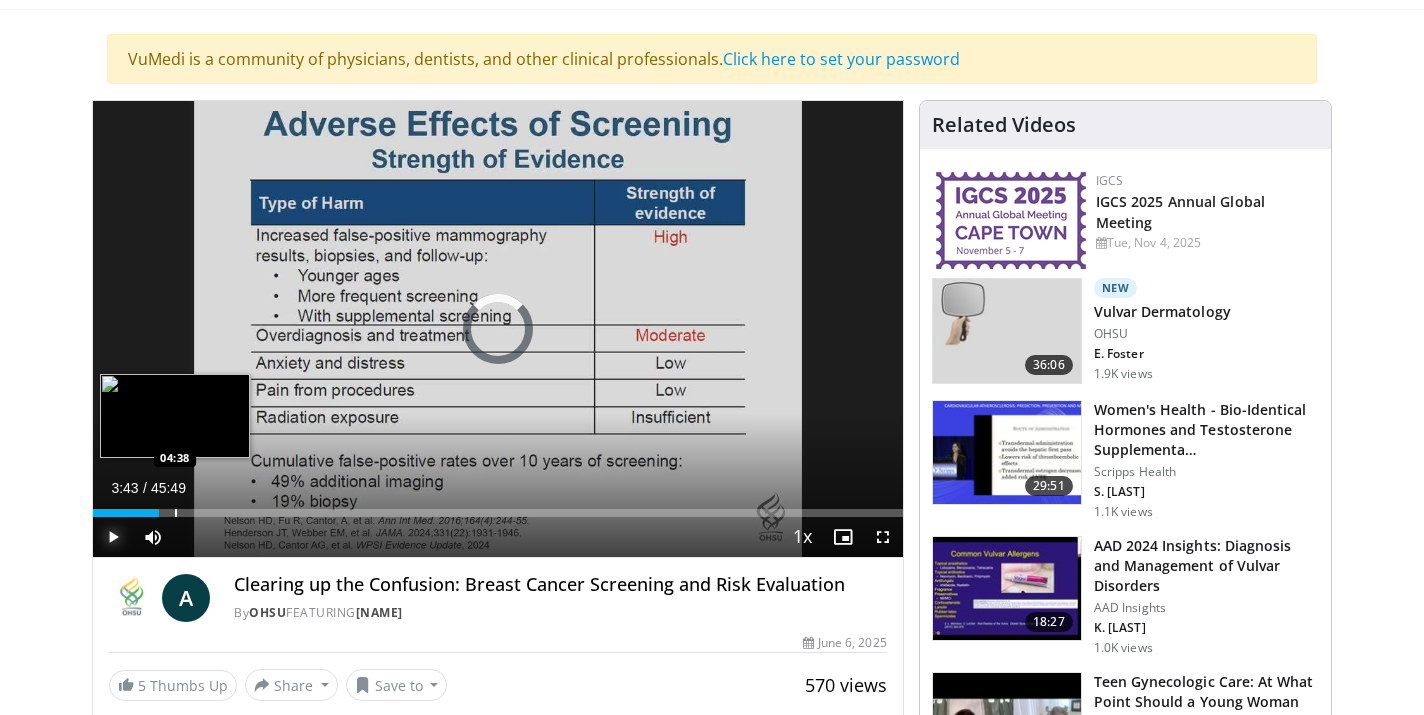 drag, startPoint x: 158, startPoint y: 509, endPoint x: 177, endPoint y: 512, distance: 19.235384 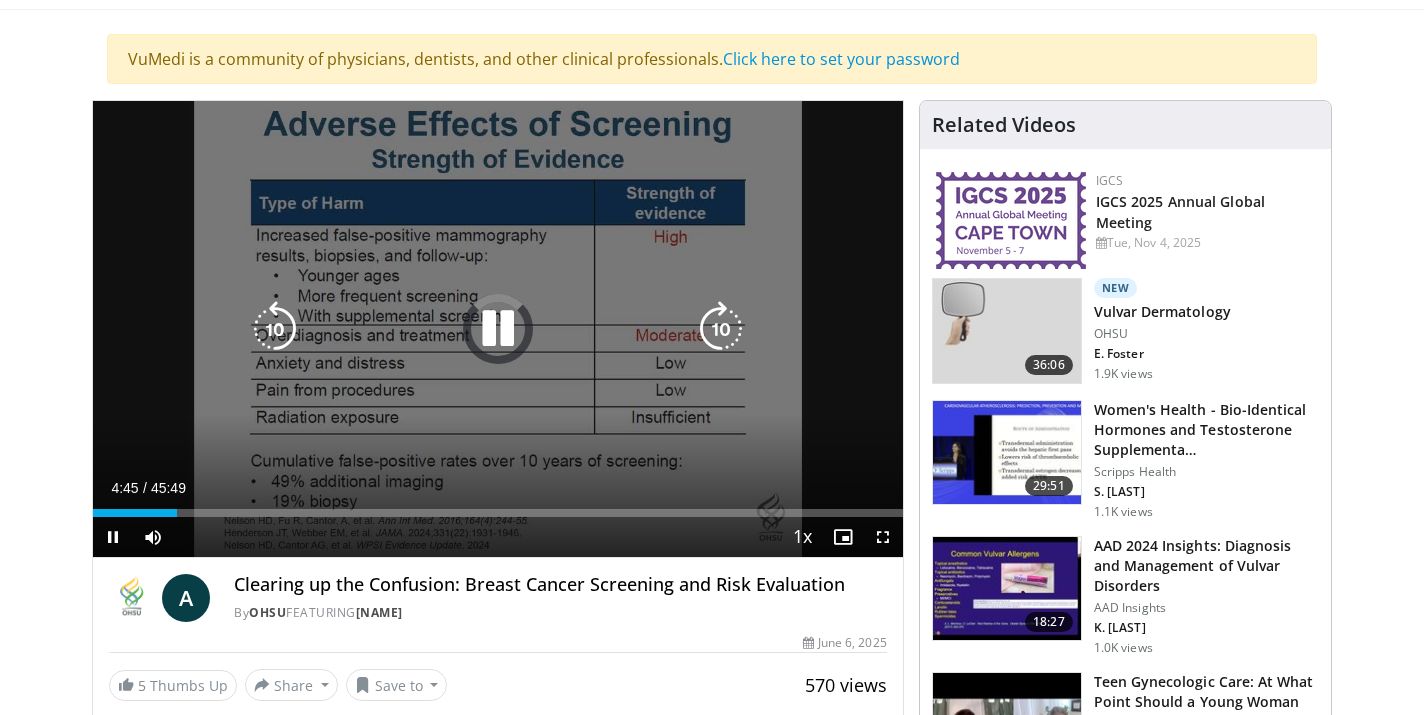 click on "10 seconds
Tap to unmute" at bounding box center [498, 329] 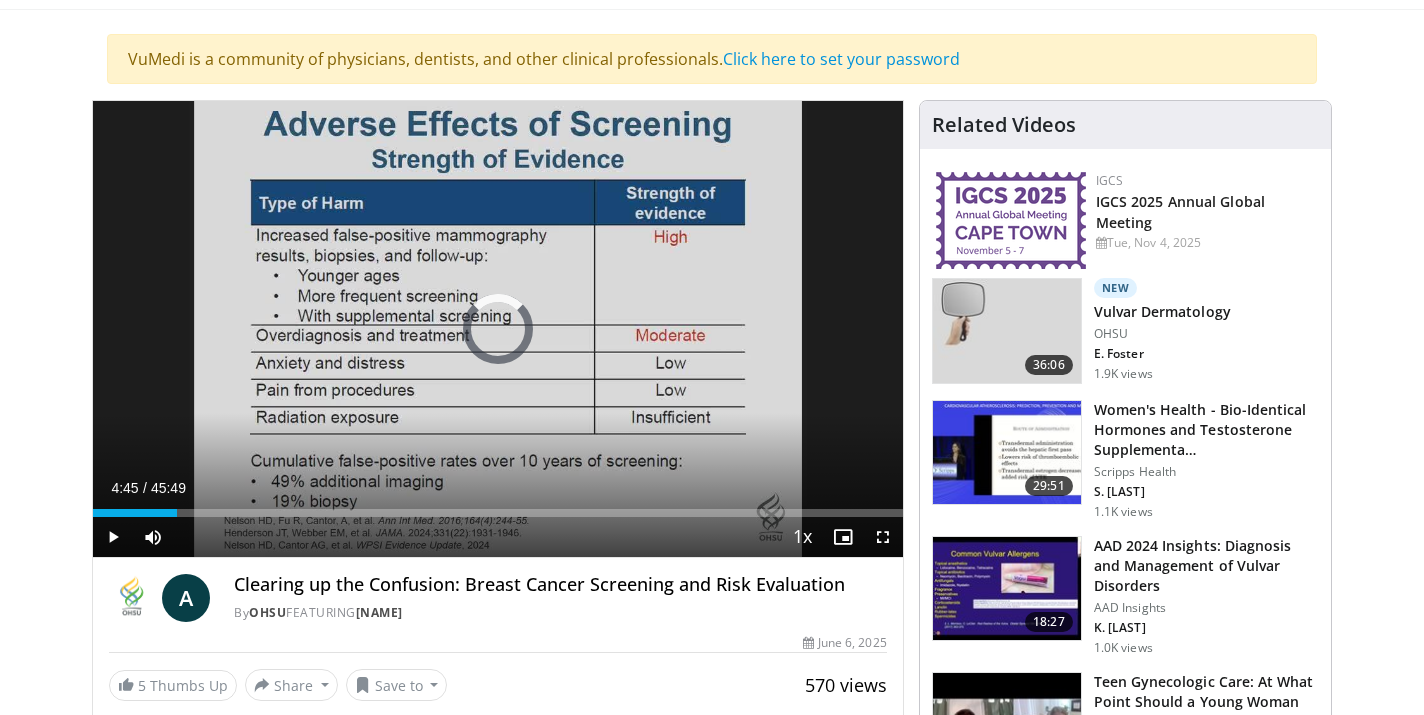 click on "**********" at bounding box center (505, 1540) 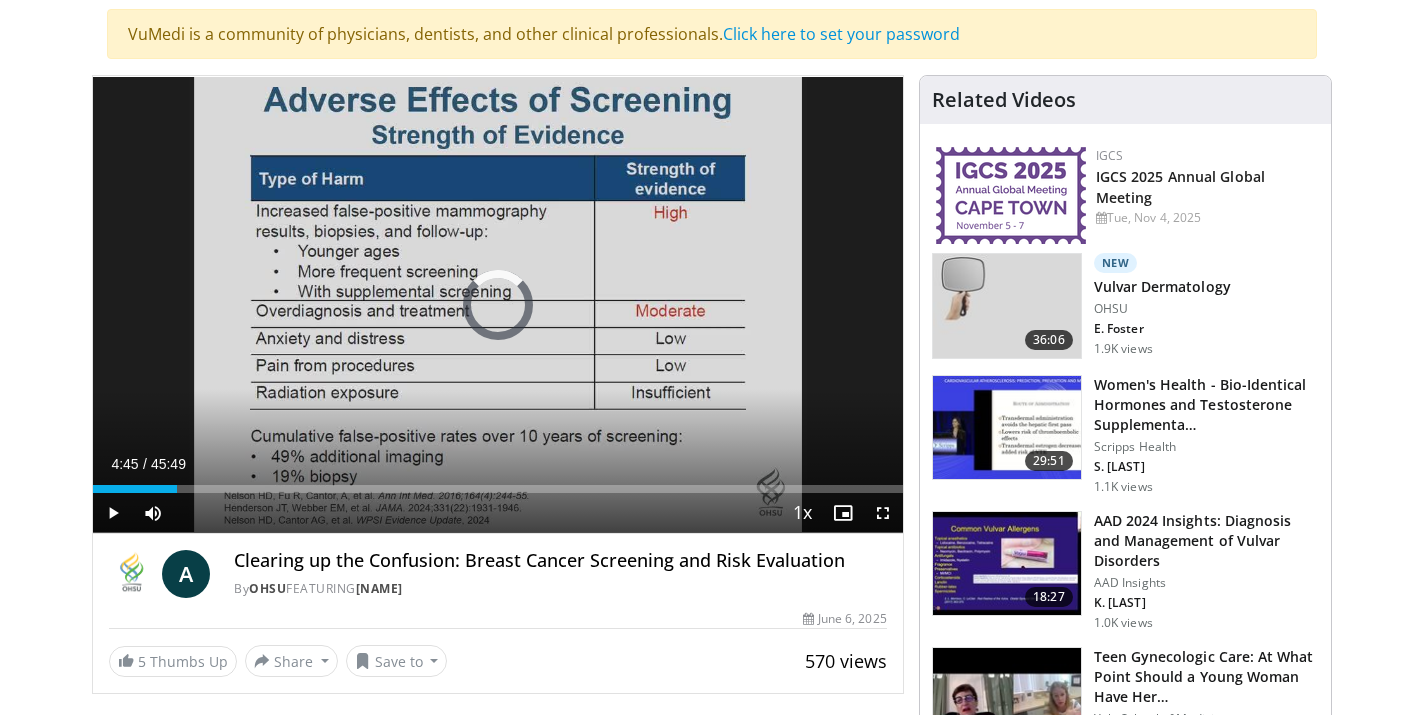 scroll, scrollTop: 80, scrollLeft: 0, axis: vertical 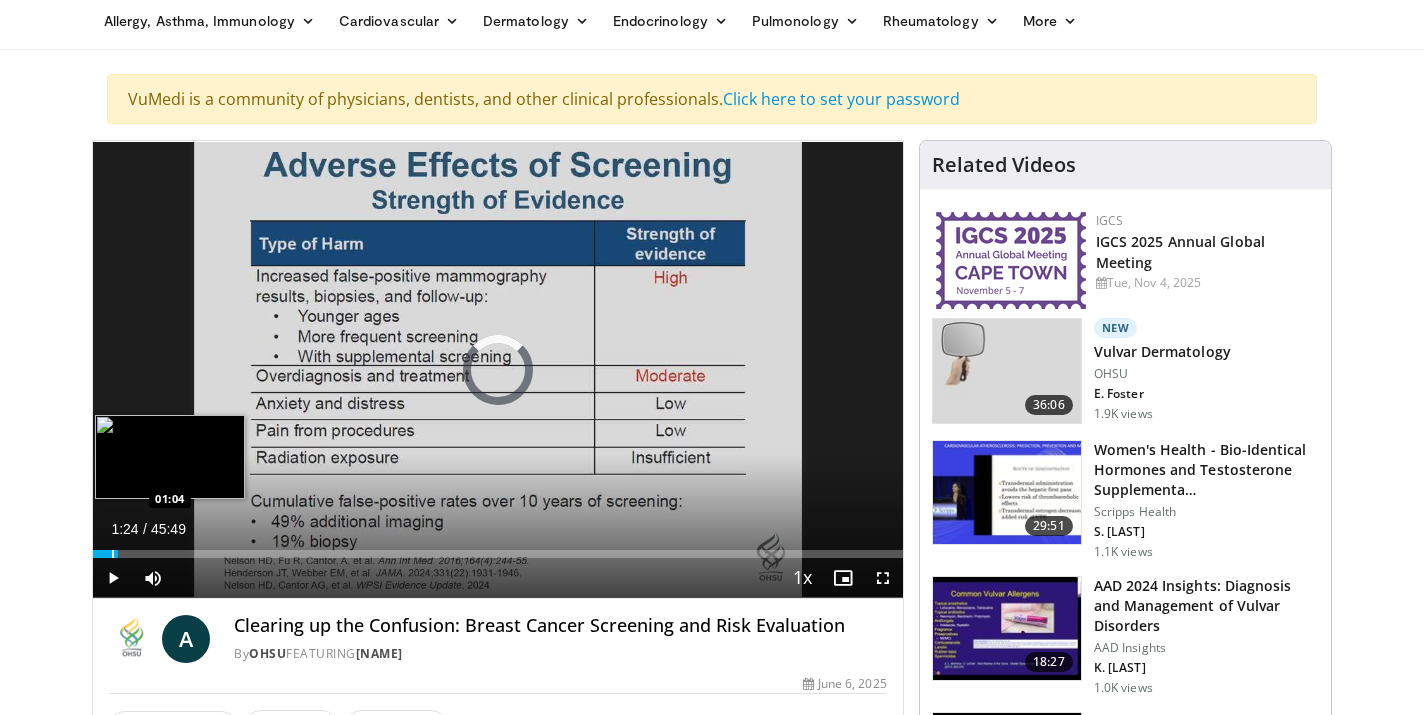 drag, startPoint x: 181, startPoint y: 551, endPoint x: 110, endPoint y: 551, distance: 71 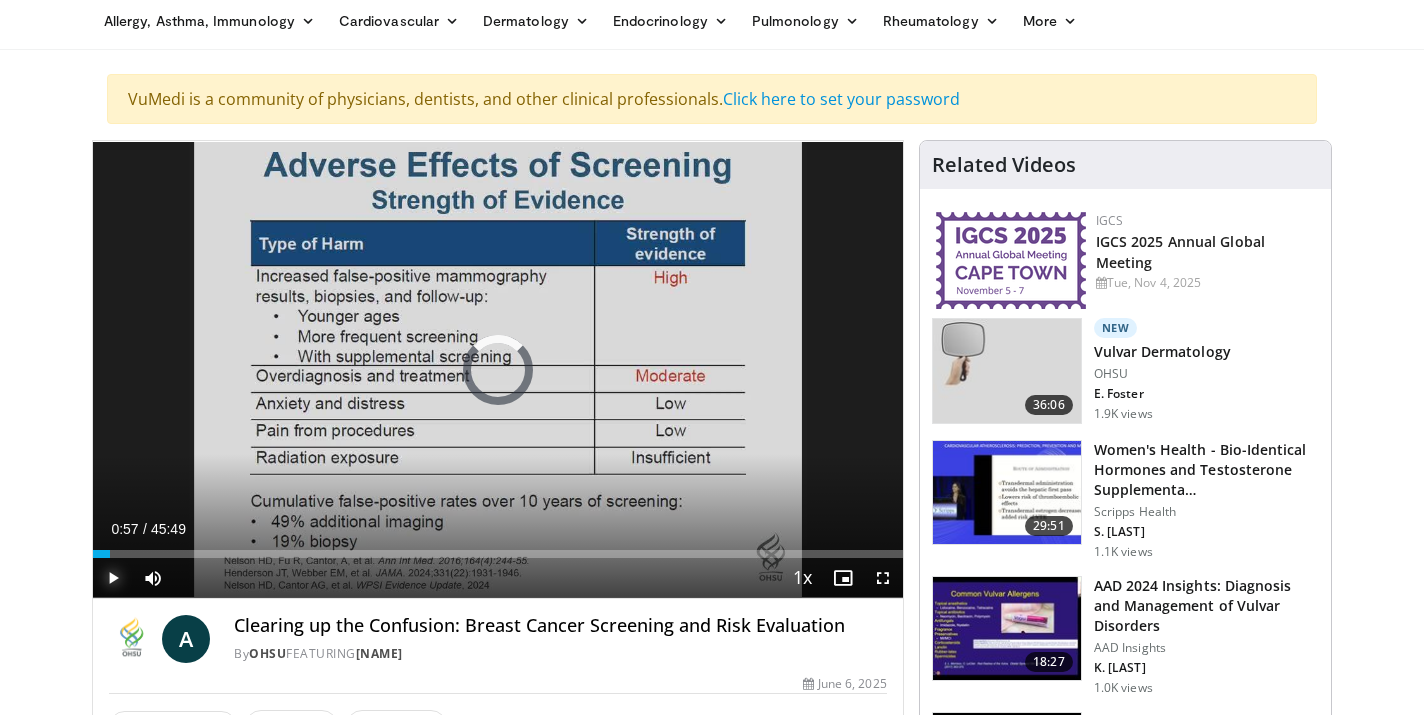 click at bounding box center [113, 578] 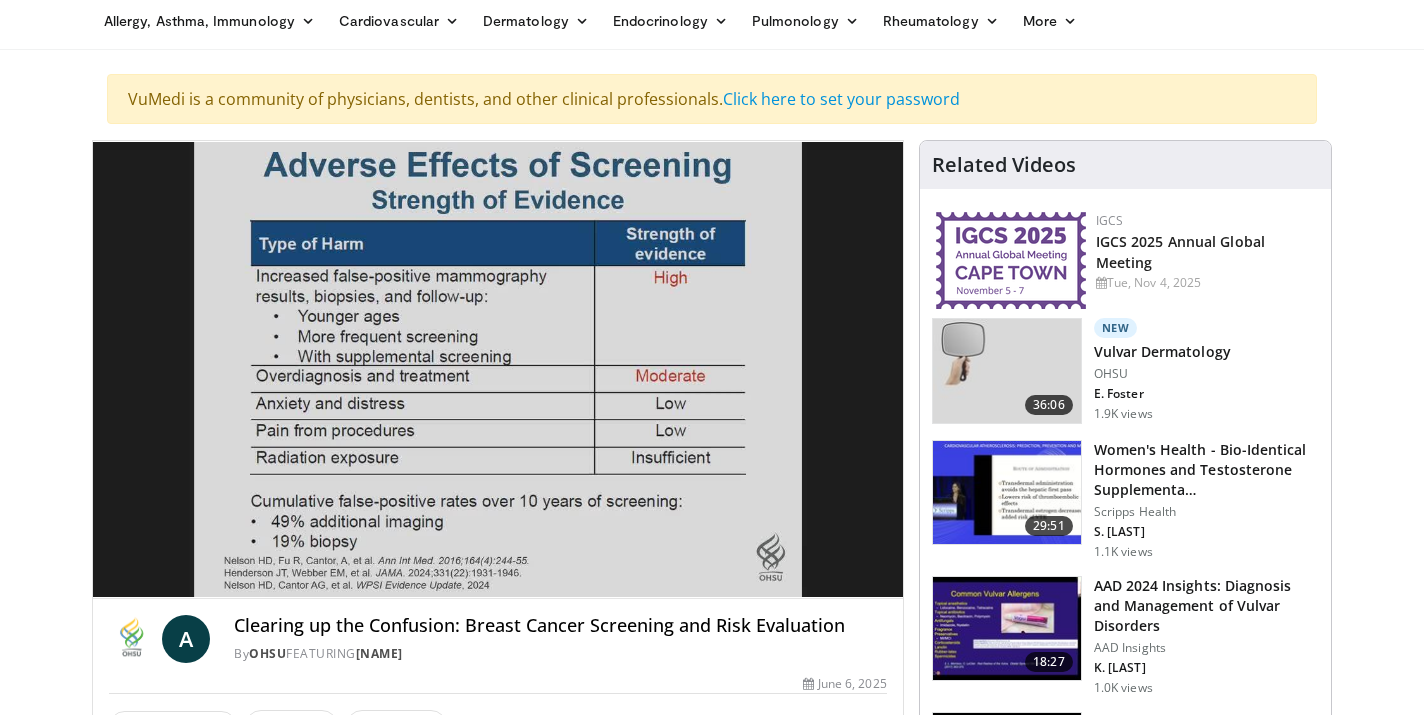 click on "Specialties
Adult & Family Medicine
Allergy, Asthma, Immunology
Anesthesiology
Cardiology
Dental
Dermatology
Endocrinology
Gastroenterology & Hepatology
General Surgery
Hematology & Oncology
Infectious Disease
Nephrology
Neurology
Neurosurgery
Obstetrics & Gynecology
Ophthalmology
Oral Maxillofacial
Orthopaedics
Otolaryngology
Pediatrics
Plastic Surgery
Podiatry
Psychiatry
Pulmonology
Radiation Oncology
Radiology
Rheumatology
Urology" at bounding box center [712, 1569] 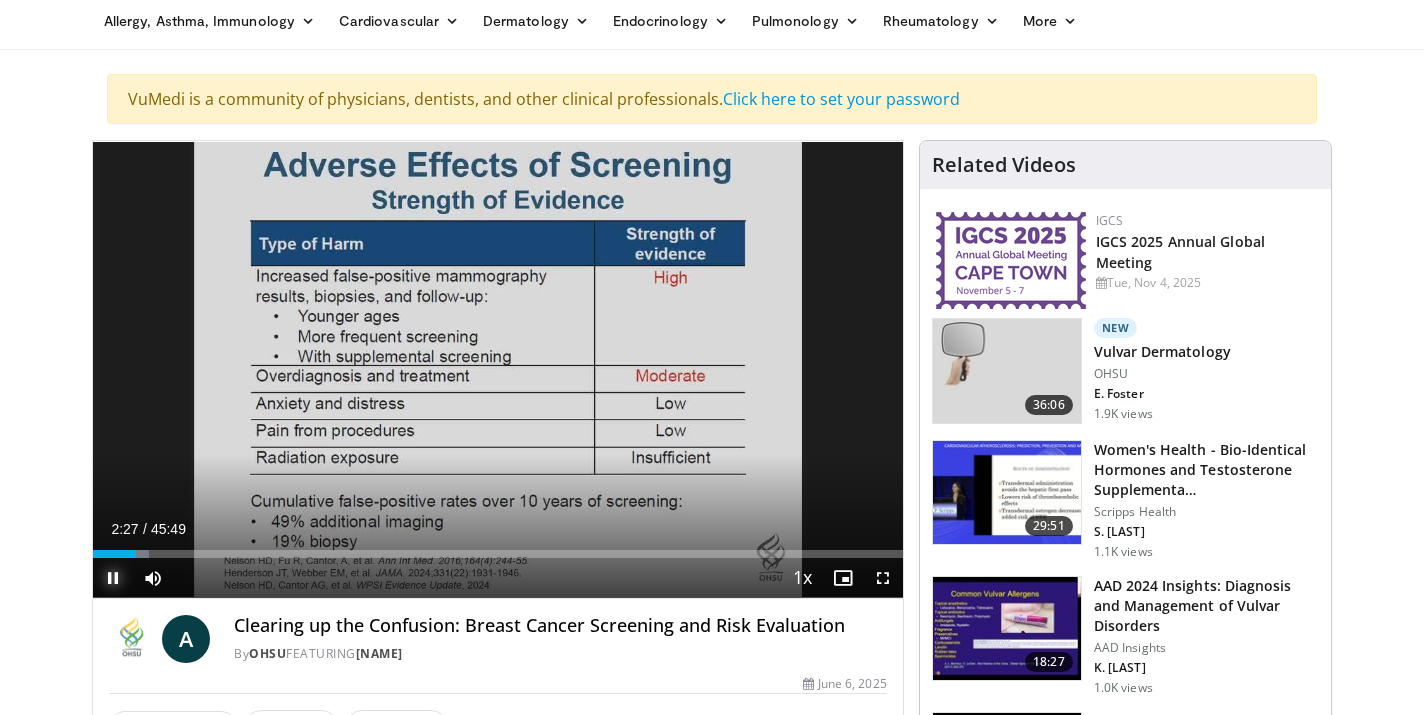 click at bounding box center (113, 578) 